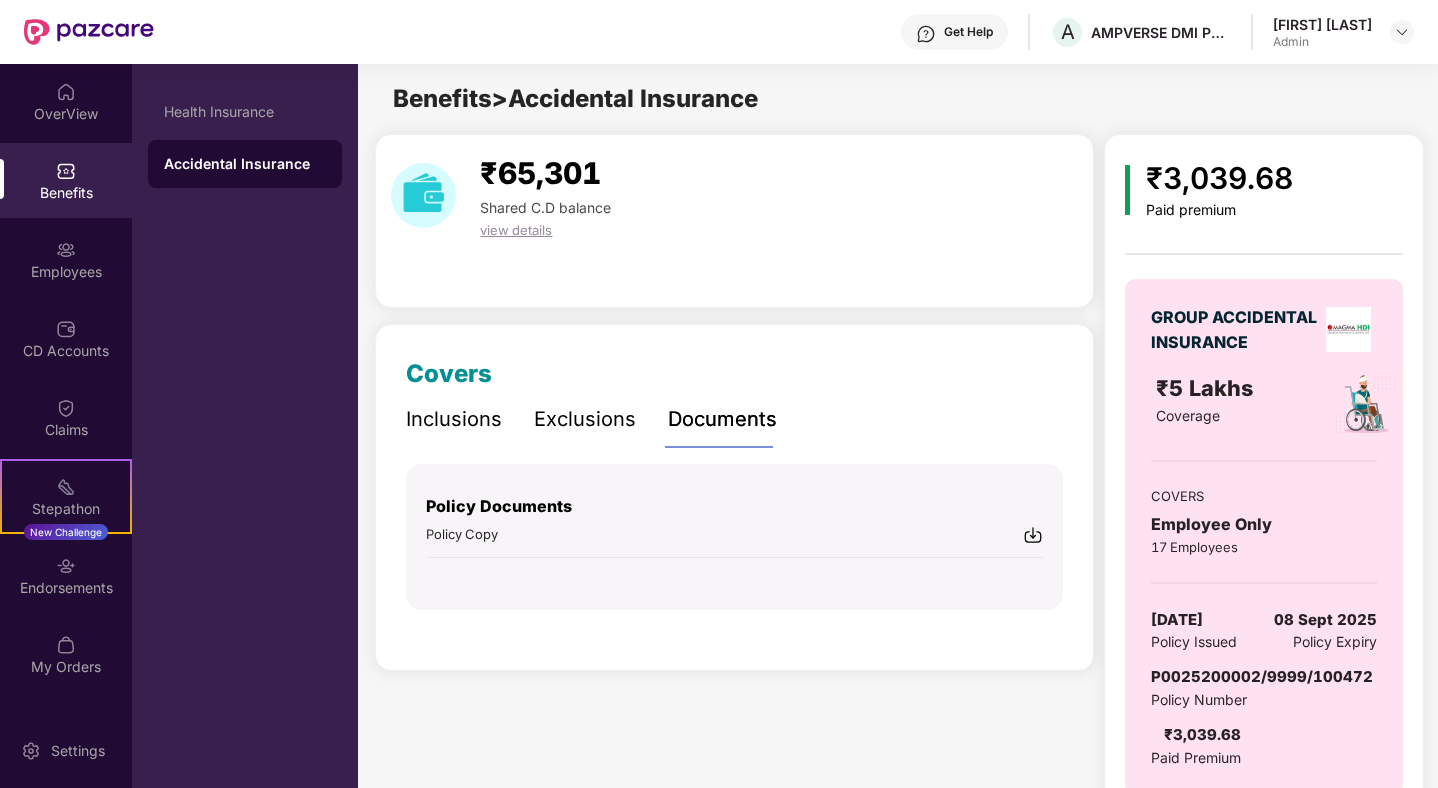 scroll, scrollTop: 0, scrollLeft: 0, axis: both 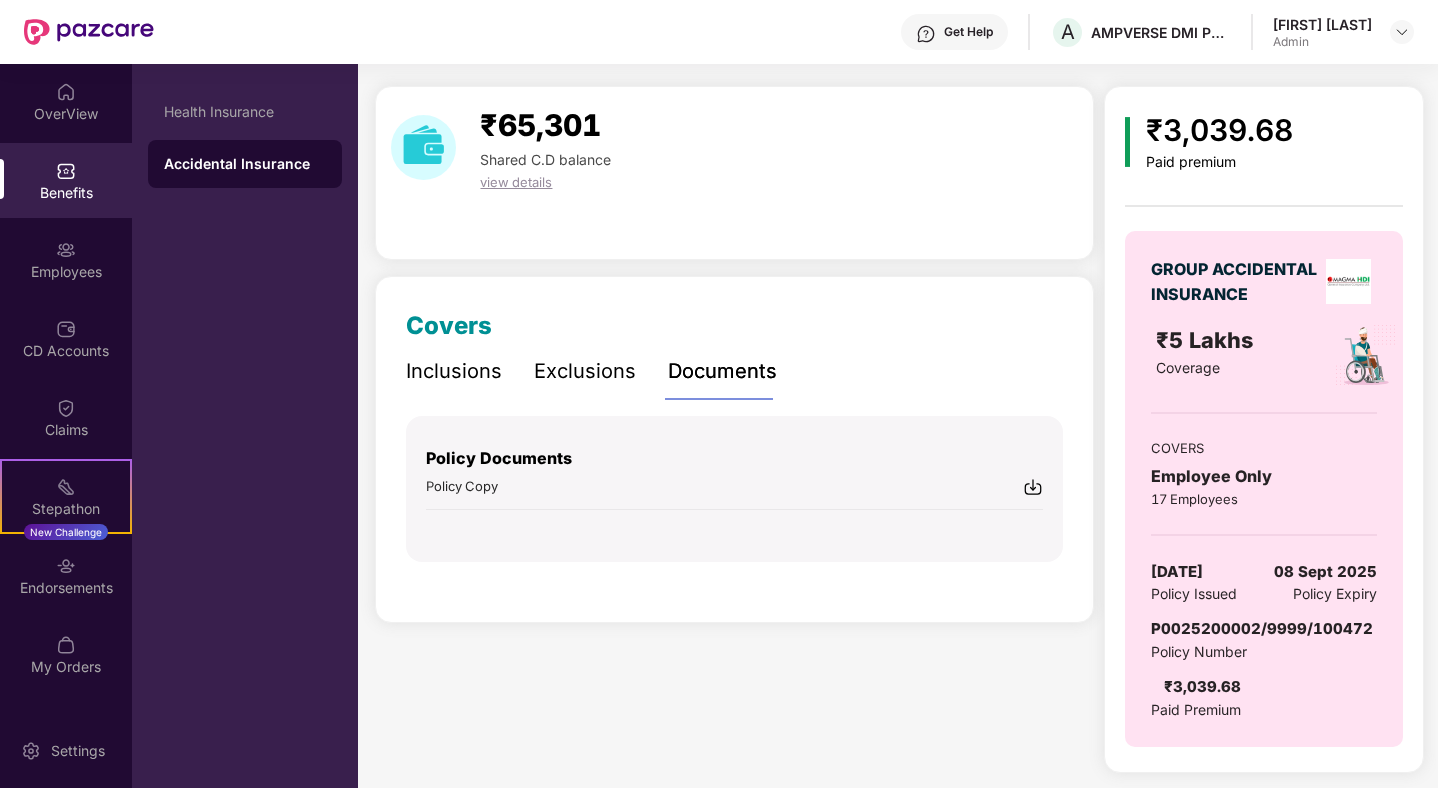 click on "Exclusions" at bounding box center (585, 371) 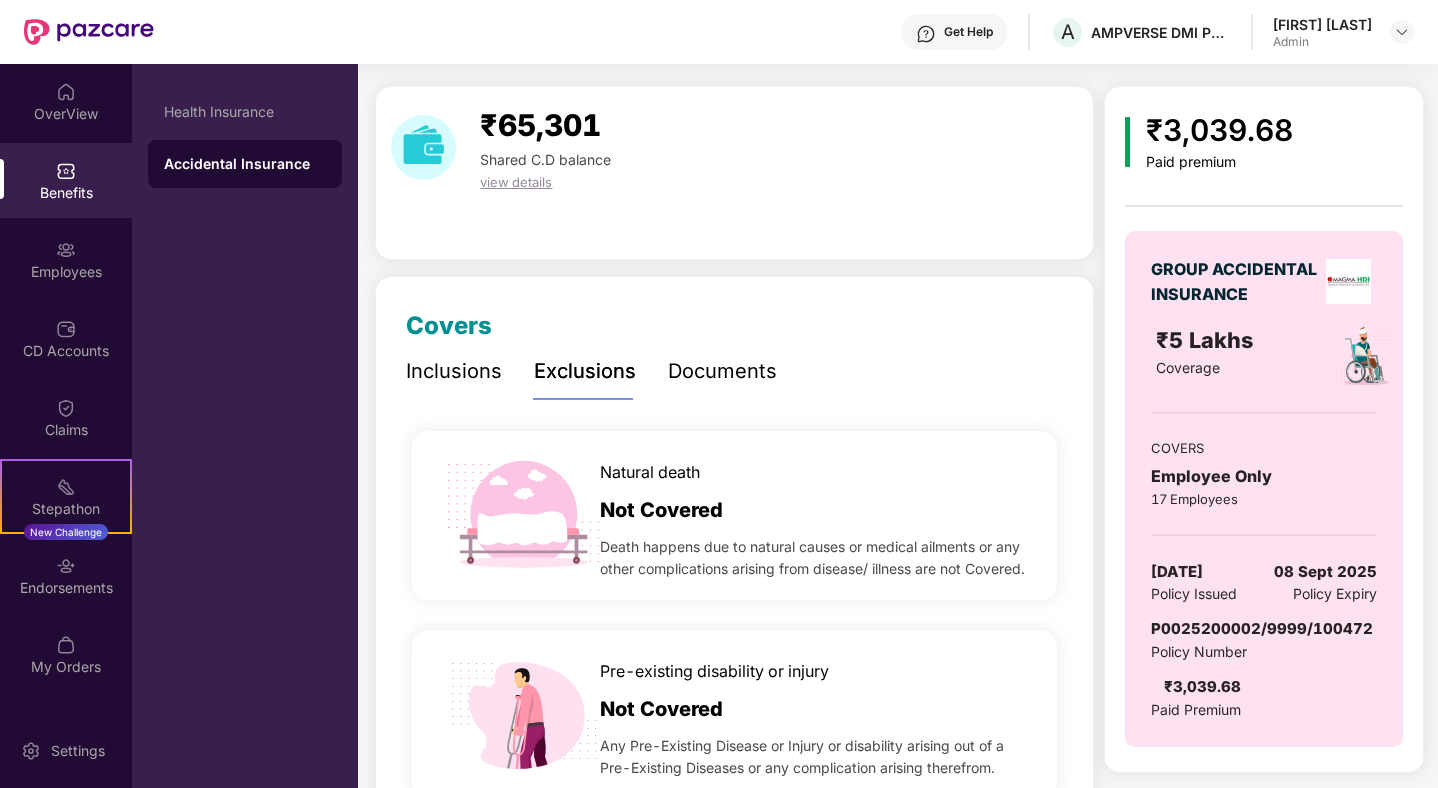 click on "Inclusions" at bounding box center [454, 371] 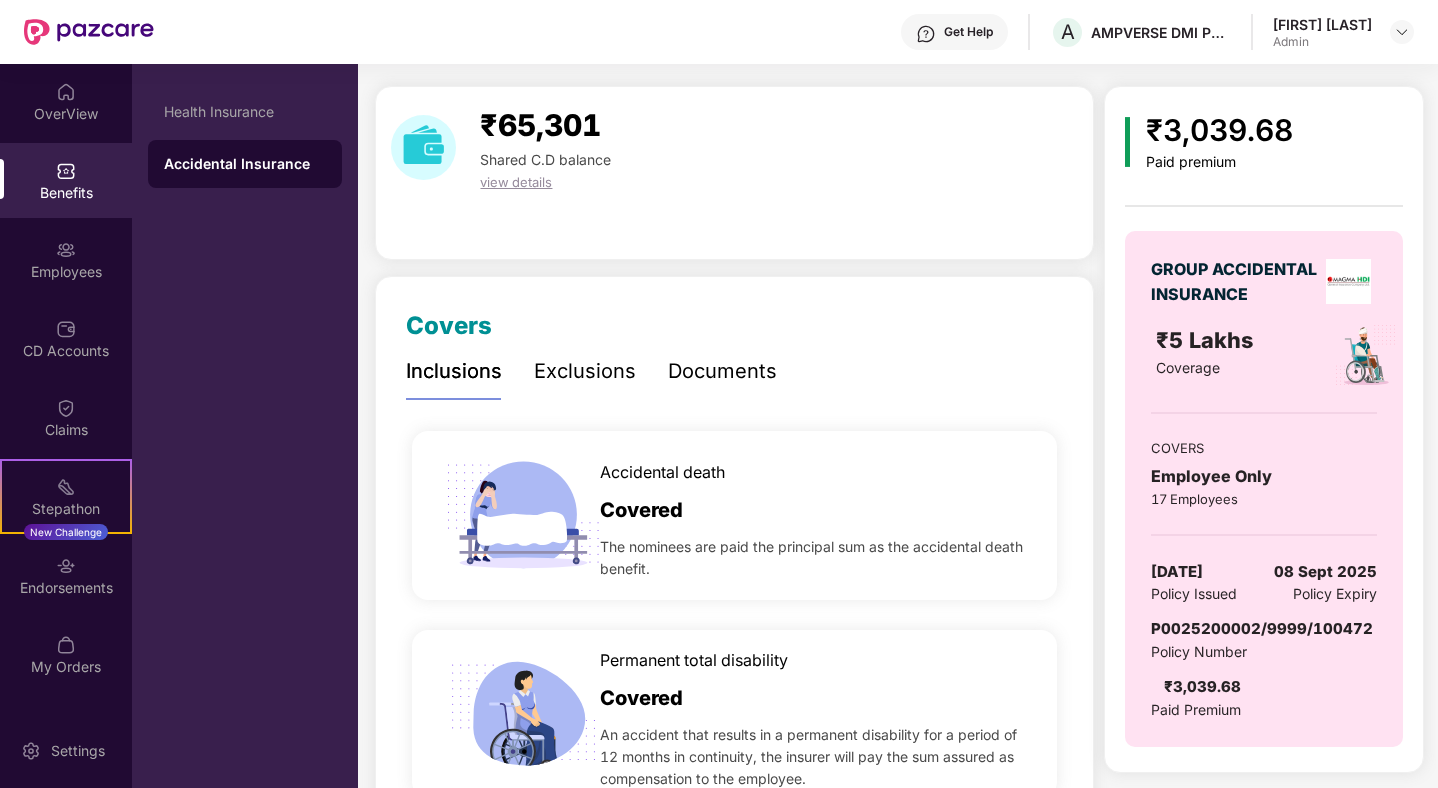 click on "Documents" at bounding box center (722, 371) 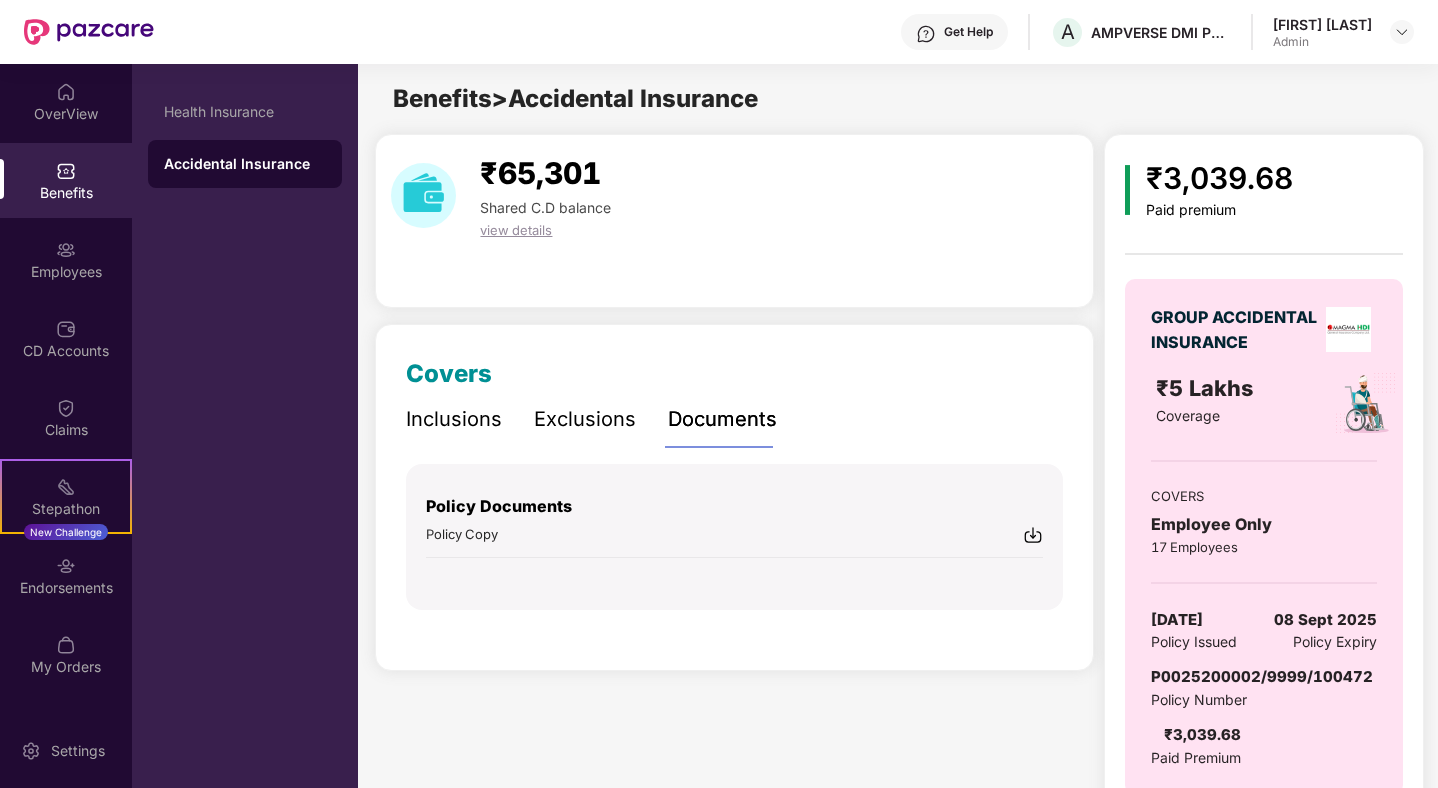 scroll, scrollTop: 0, scrollLeft: 0, axis: both 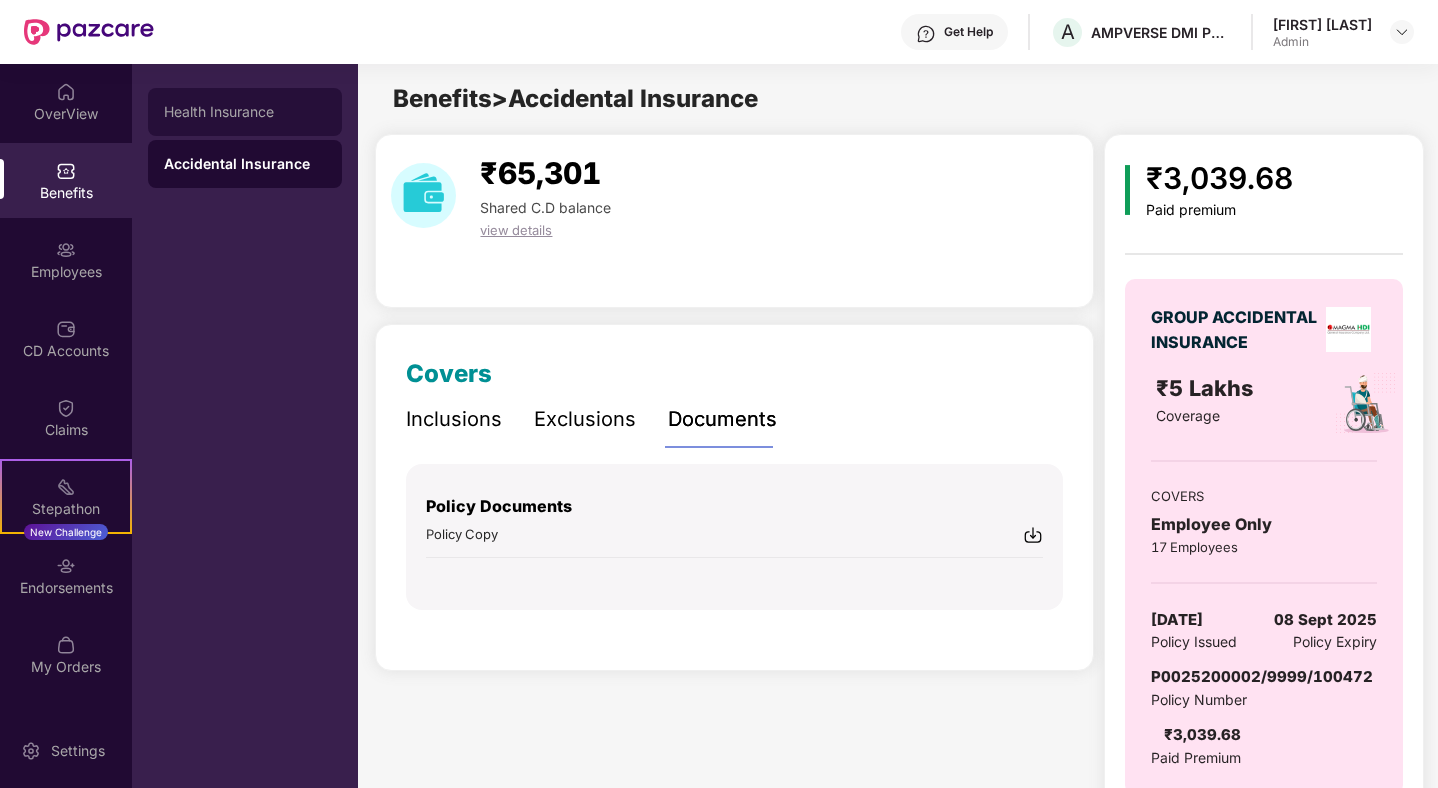 click on "Health Insurance" at bounding box center (245, 112) 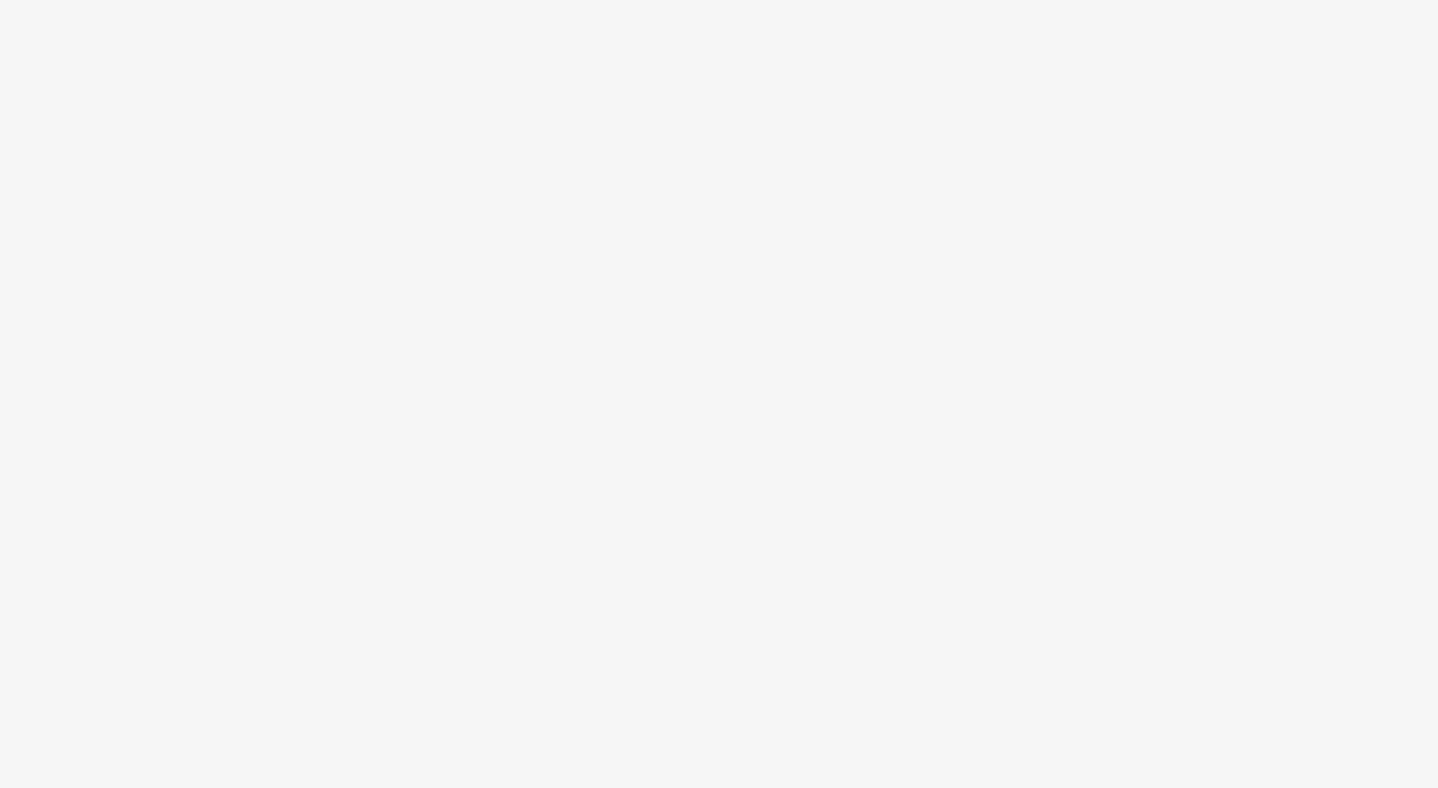 scroll, scrollTop: 0, scrollLeft: 0, axis: both 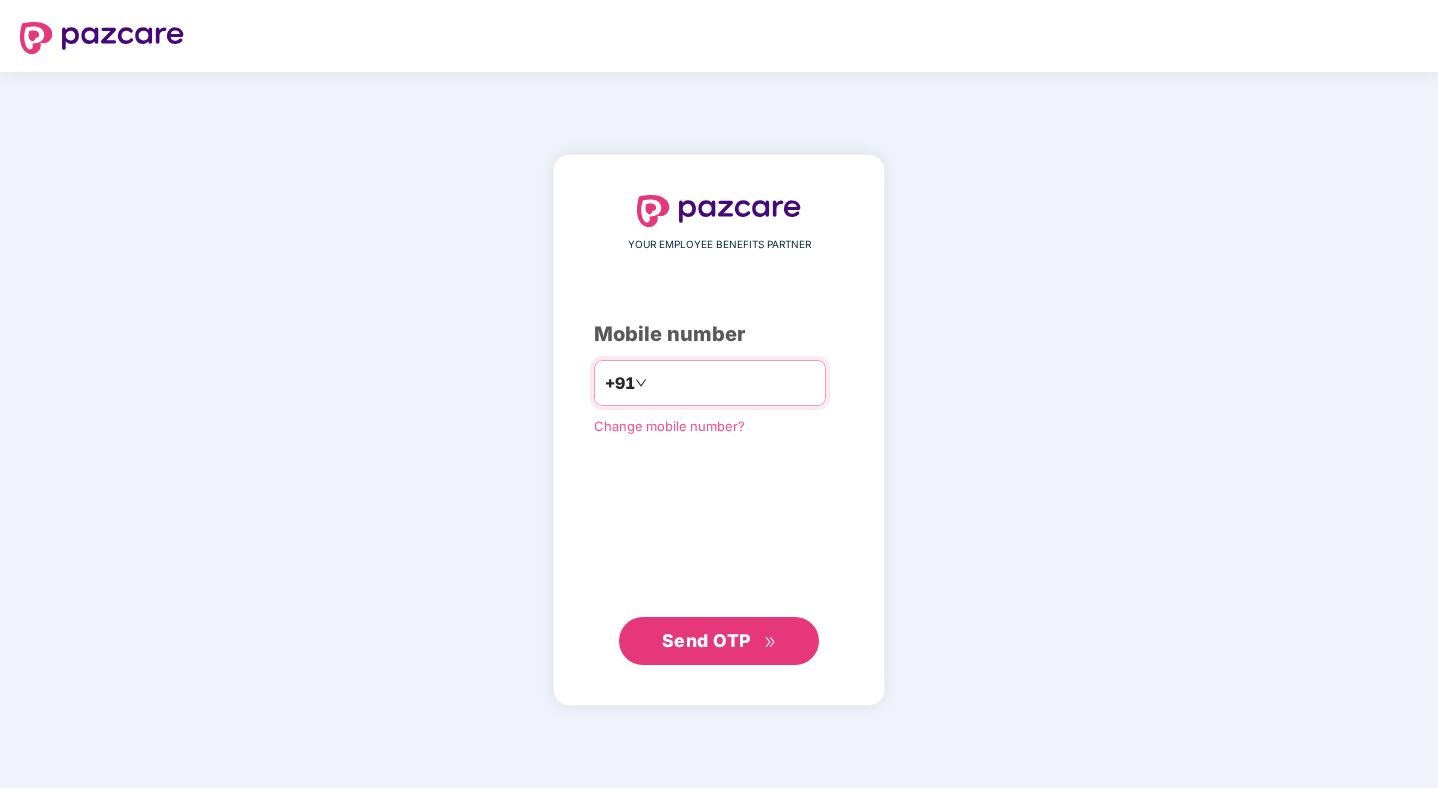 click on "+91" at bounding box center [710, 383] 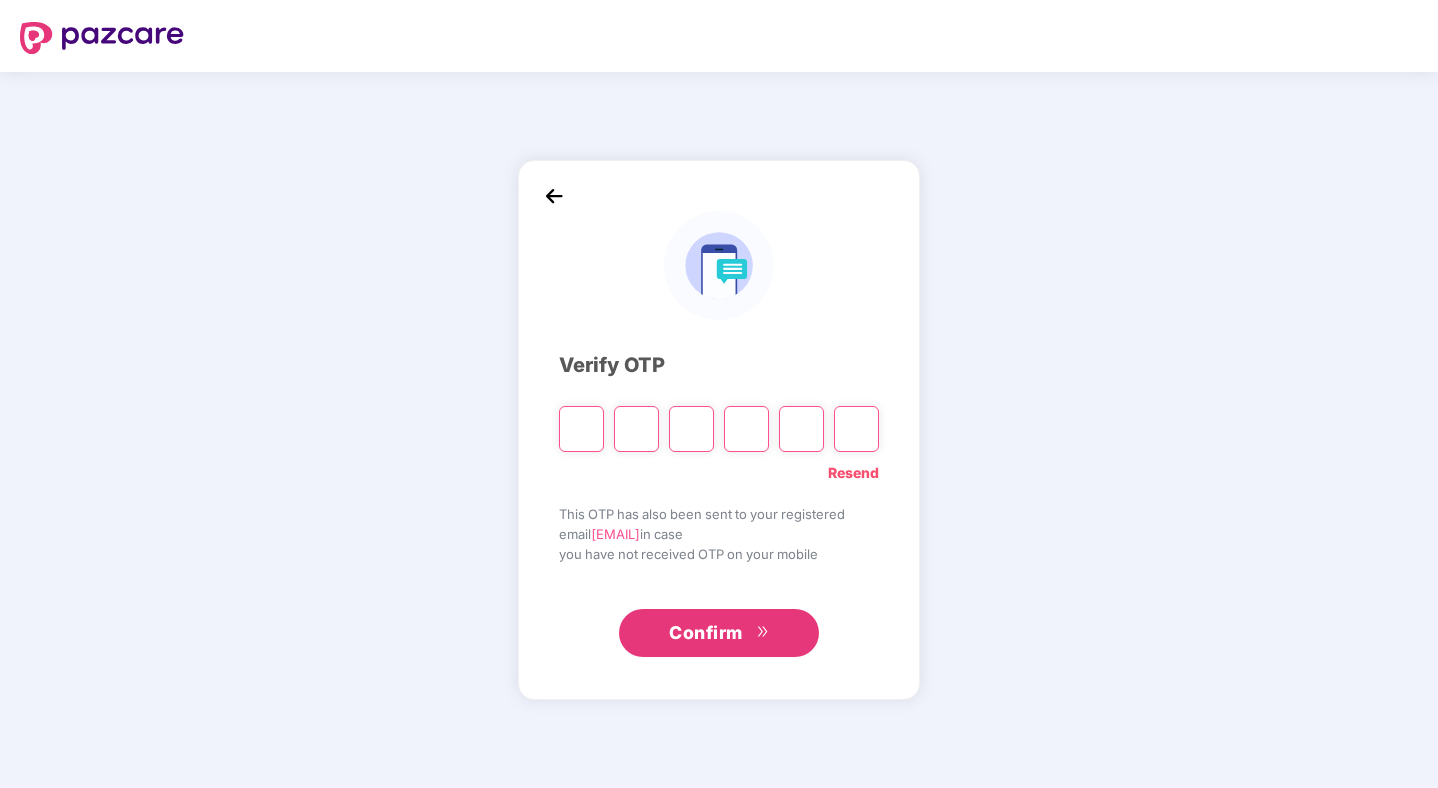 type on "*" 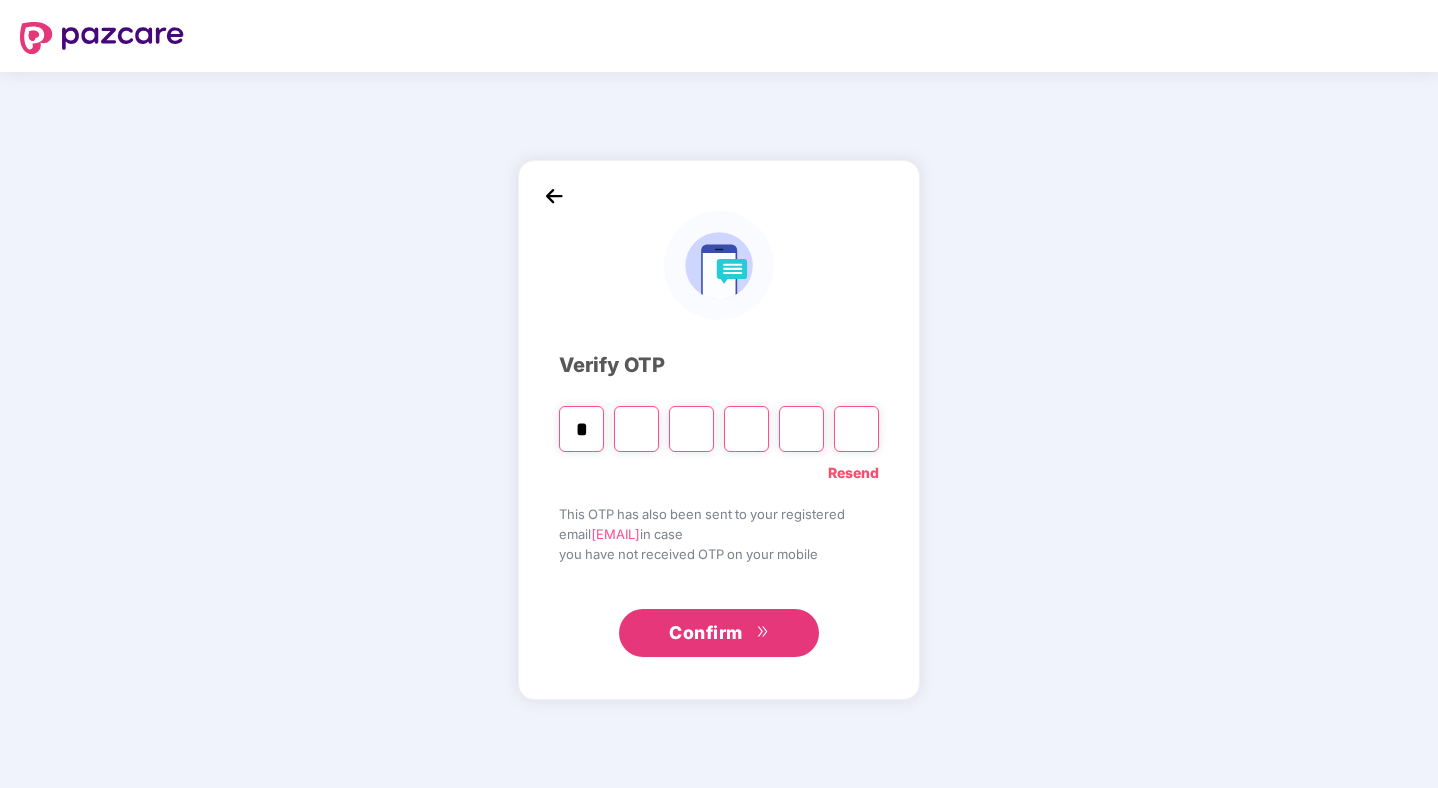 type on "*" 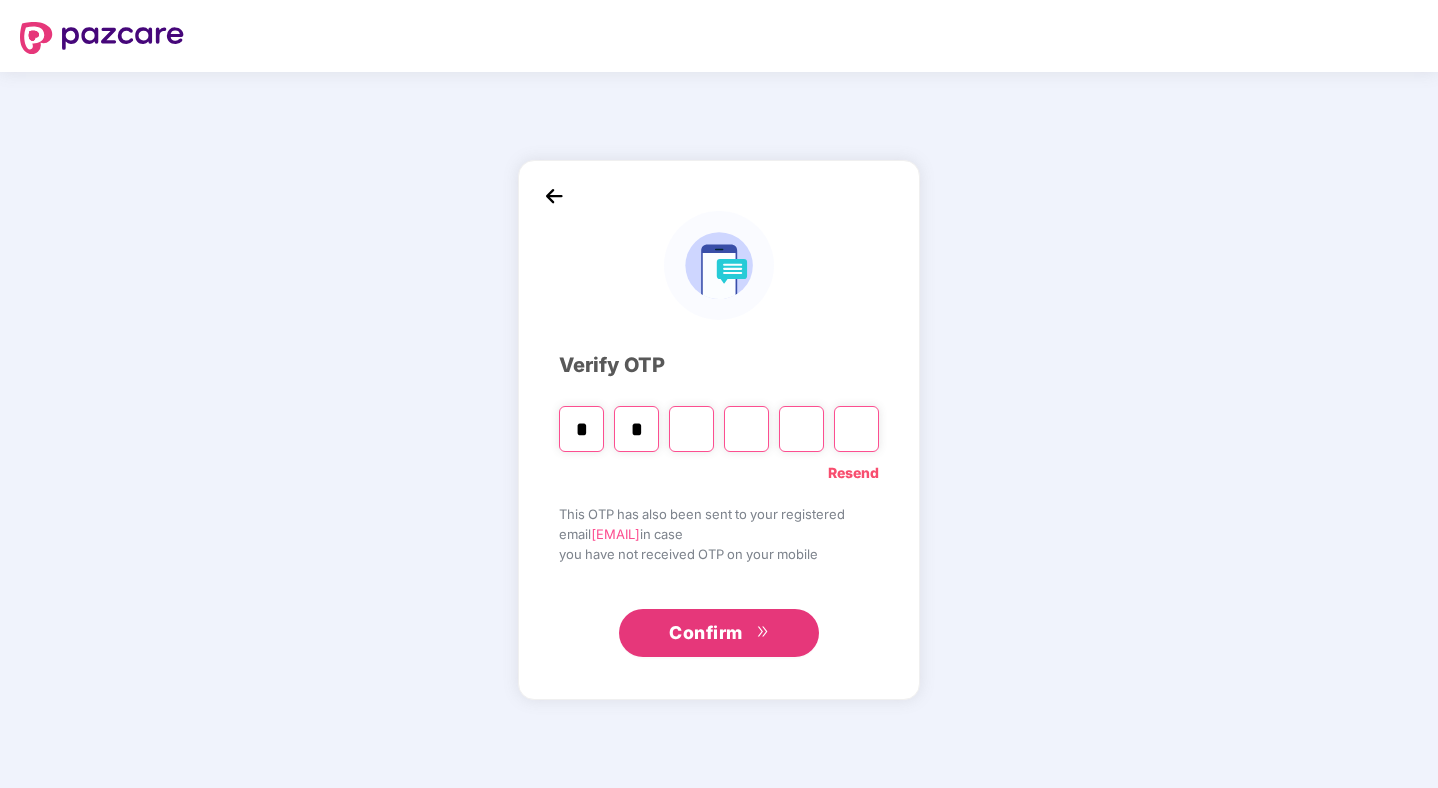 type on "*" 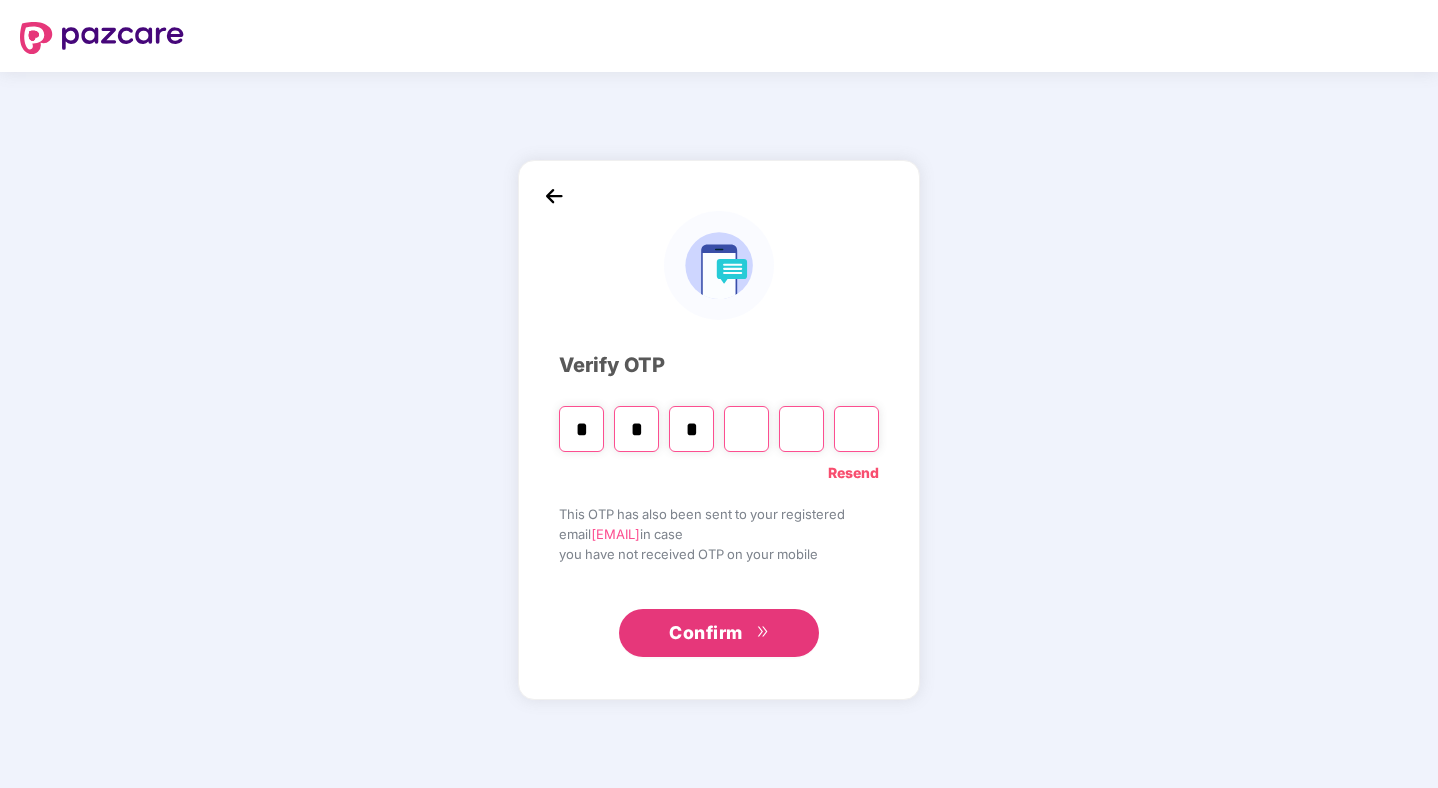 type on "*" 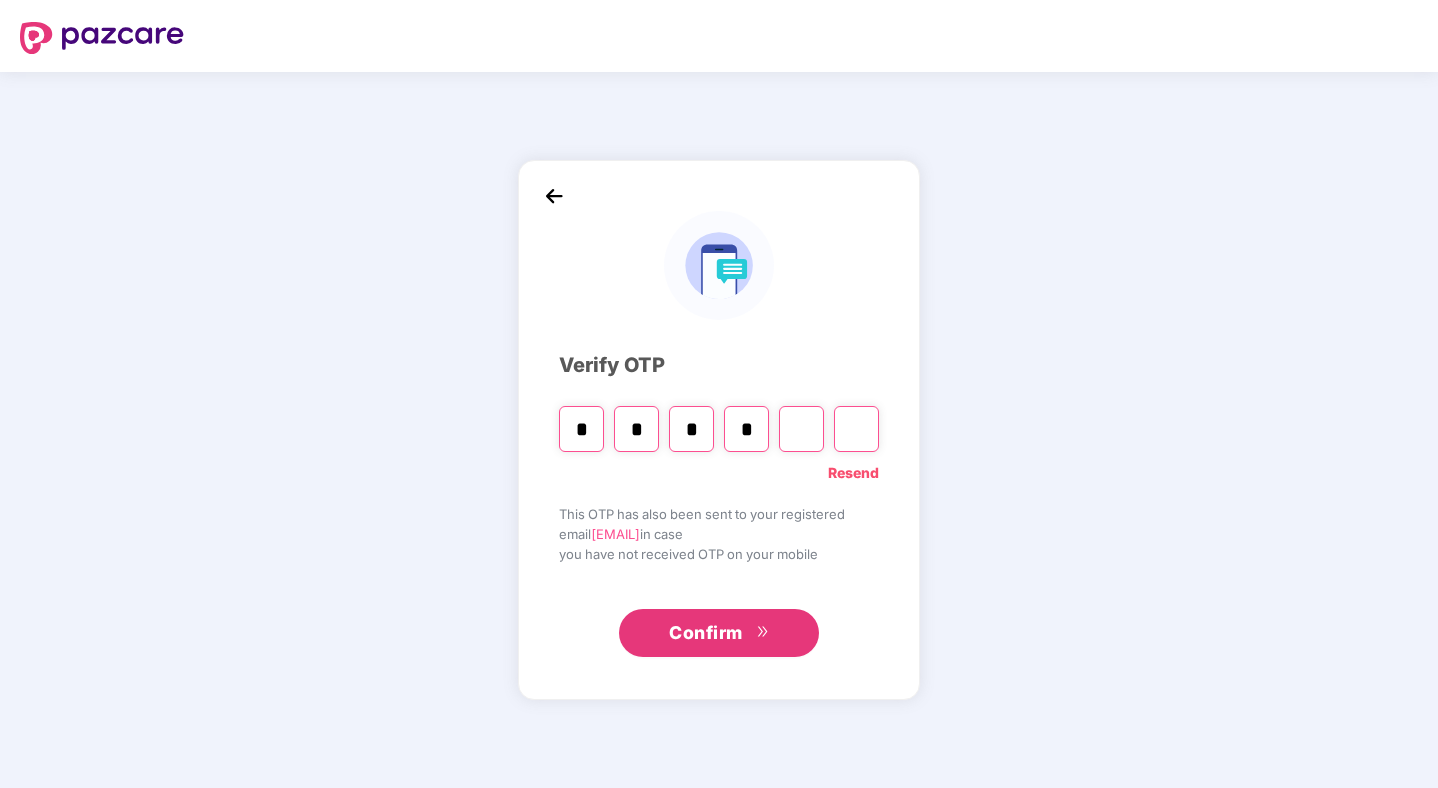 type on "*" 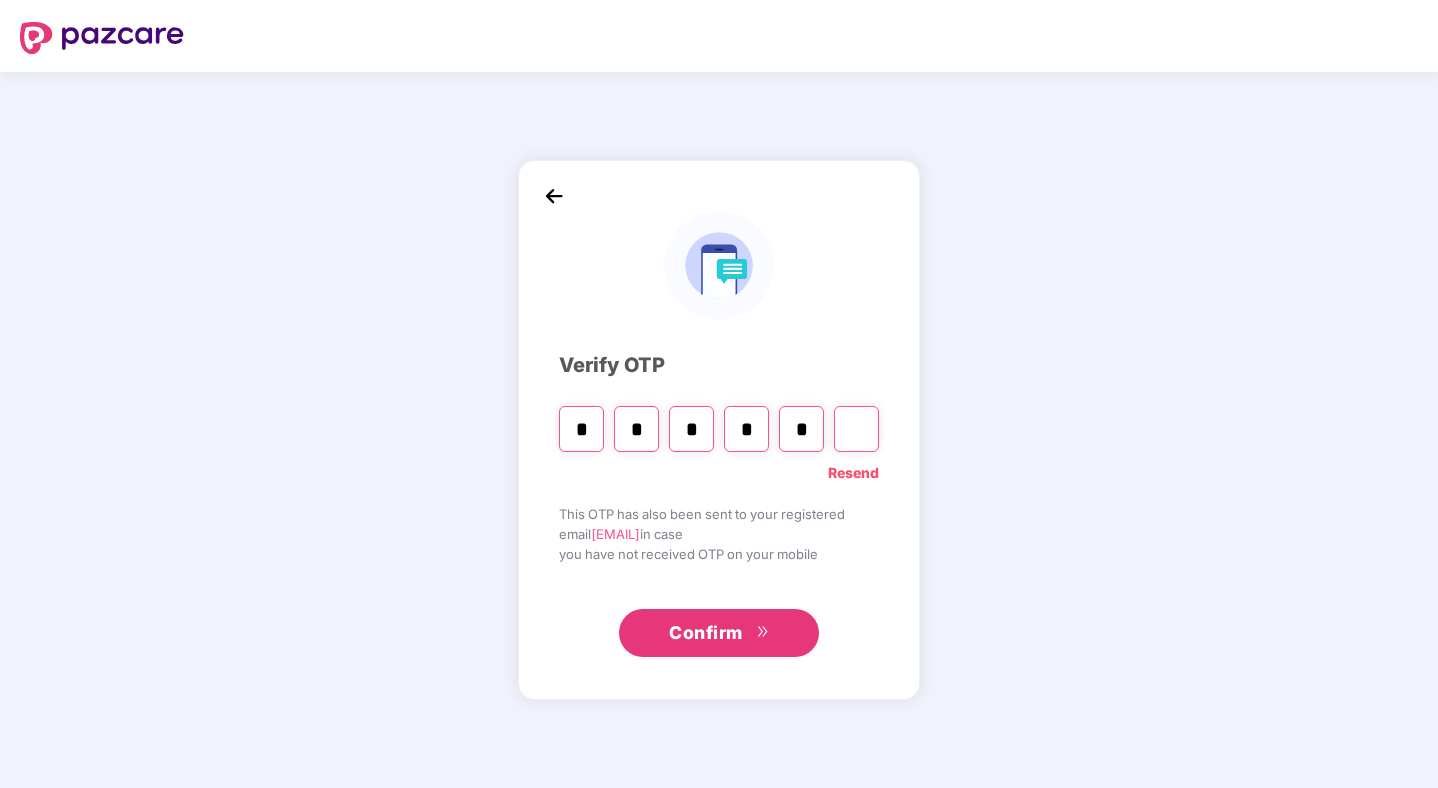 type on "*" 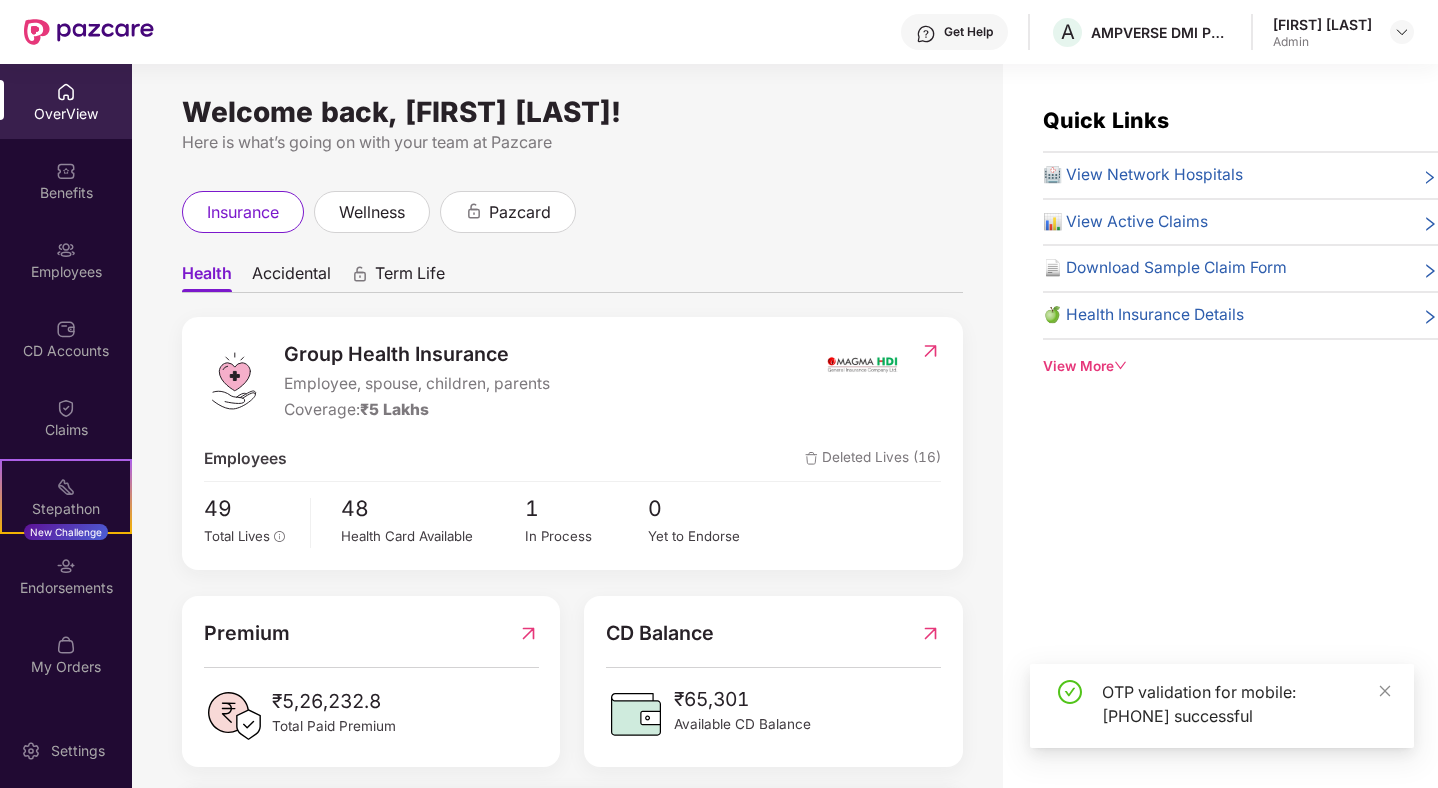 click on "Accidental" at bounding box center [291, 277] 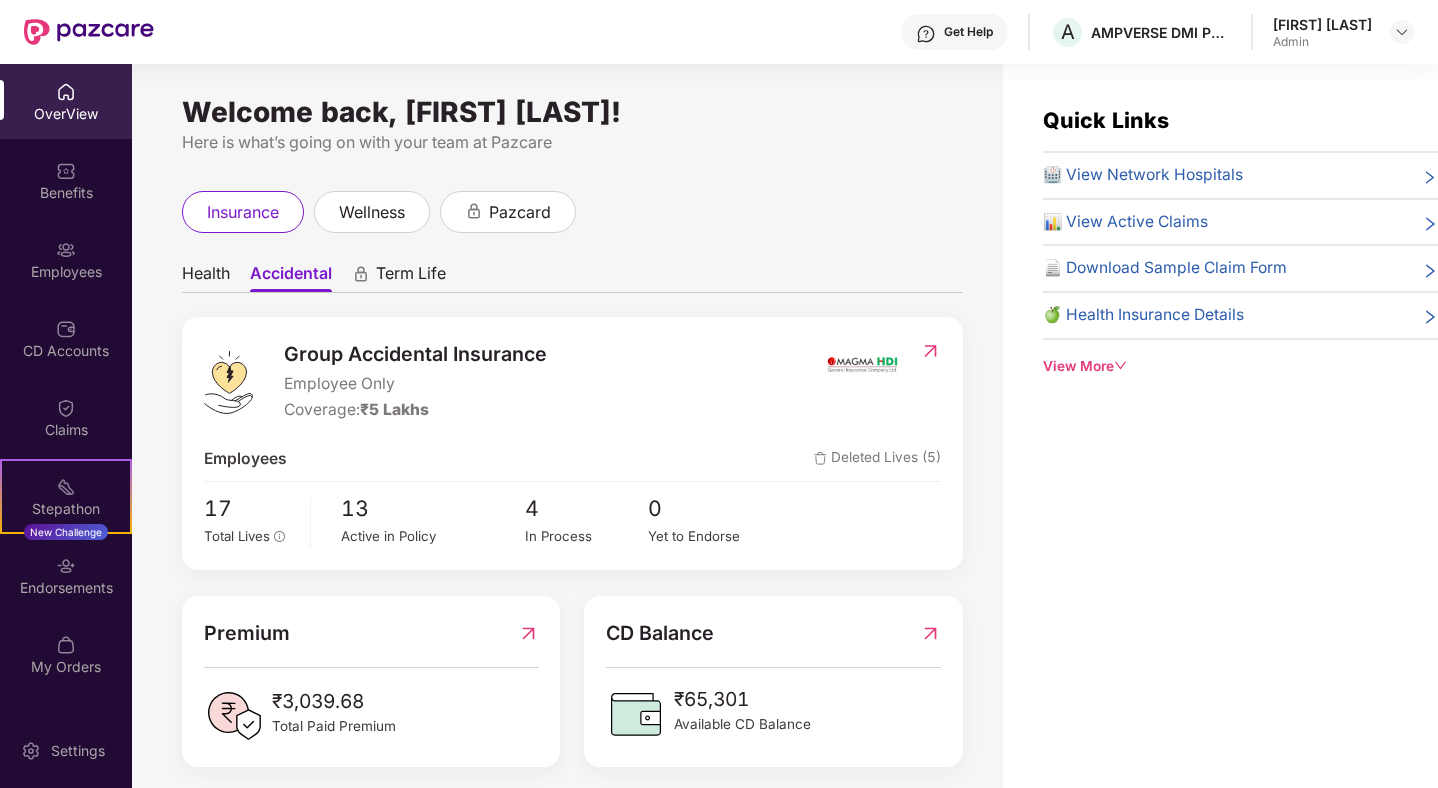 click at bounding box center [930, 351] 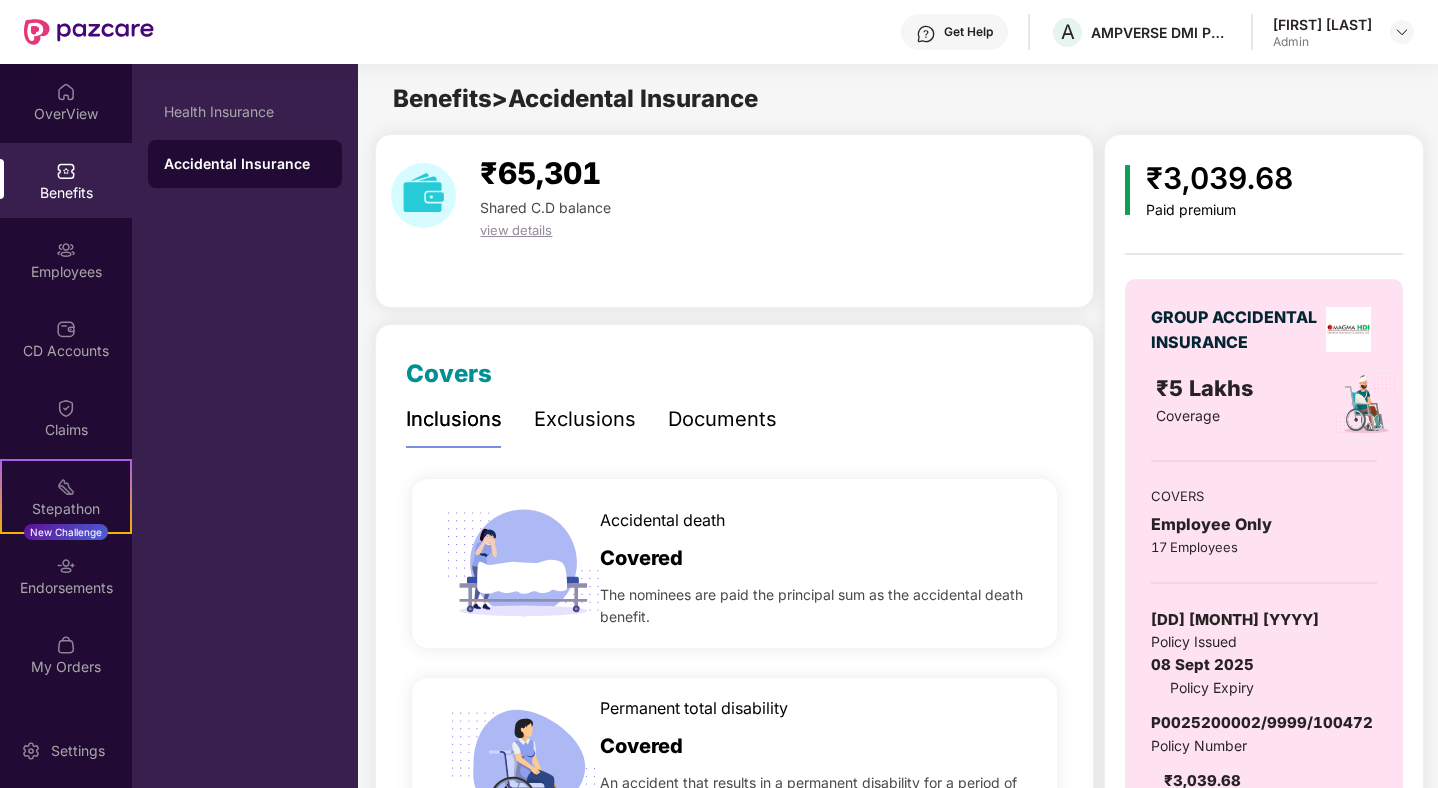 click on "Documents" at bounding box center (722, 419) 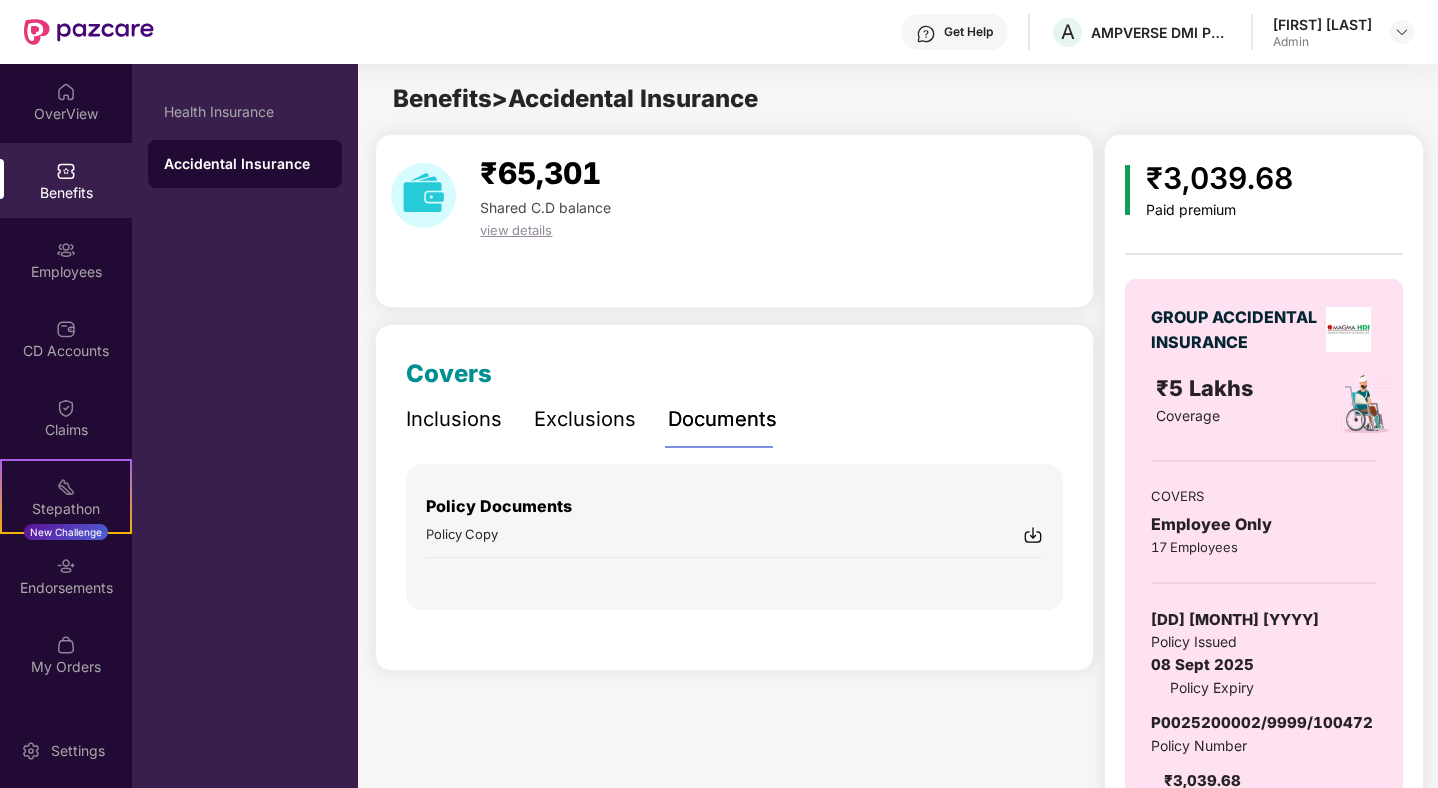 click at bounding box center [1033, 535] 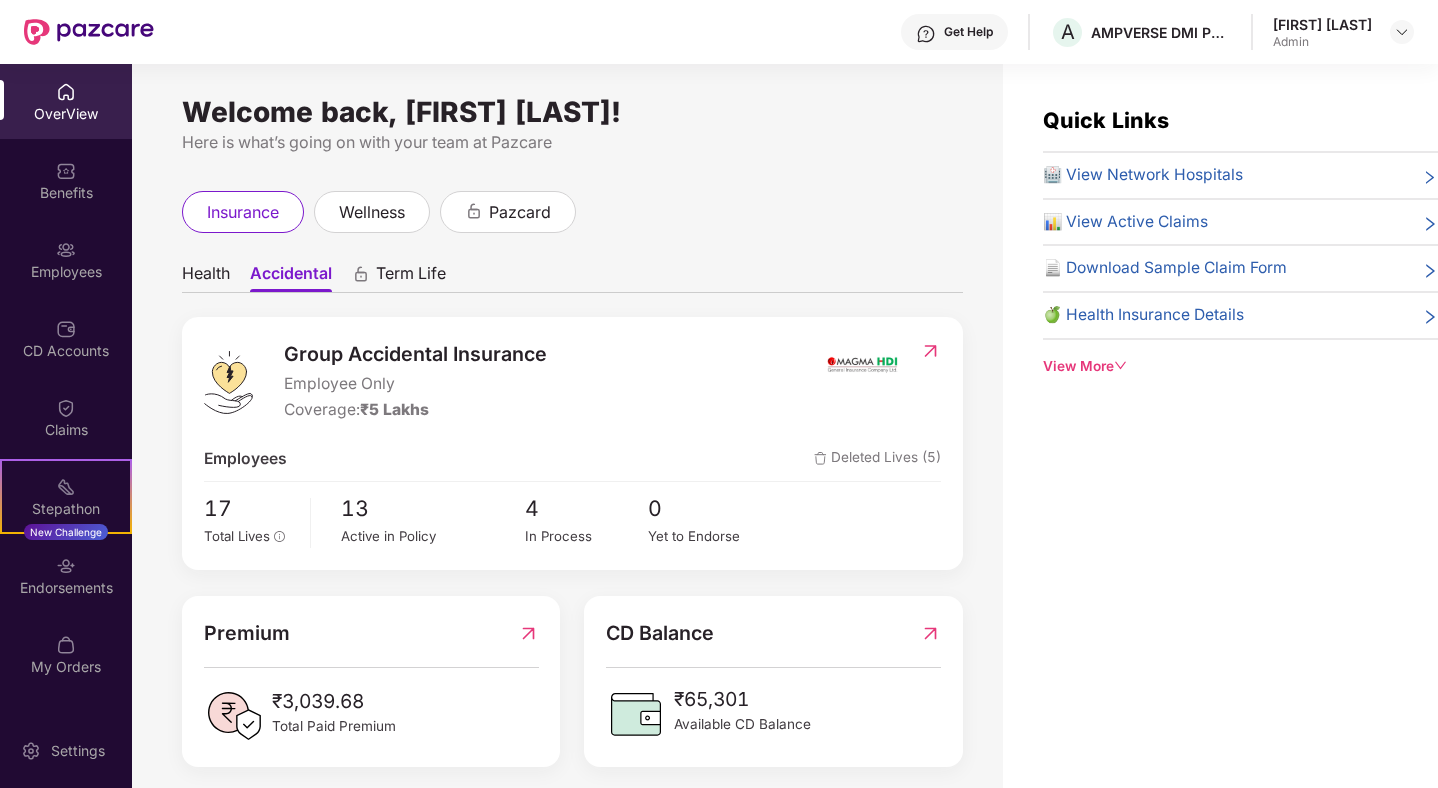 click on "View More" at bounding box center [1240, 366] 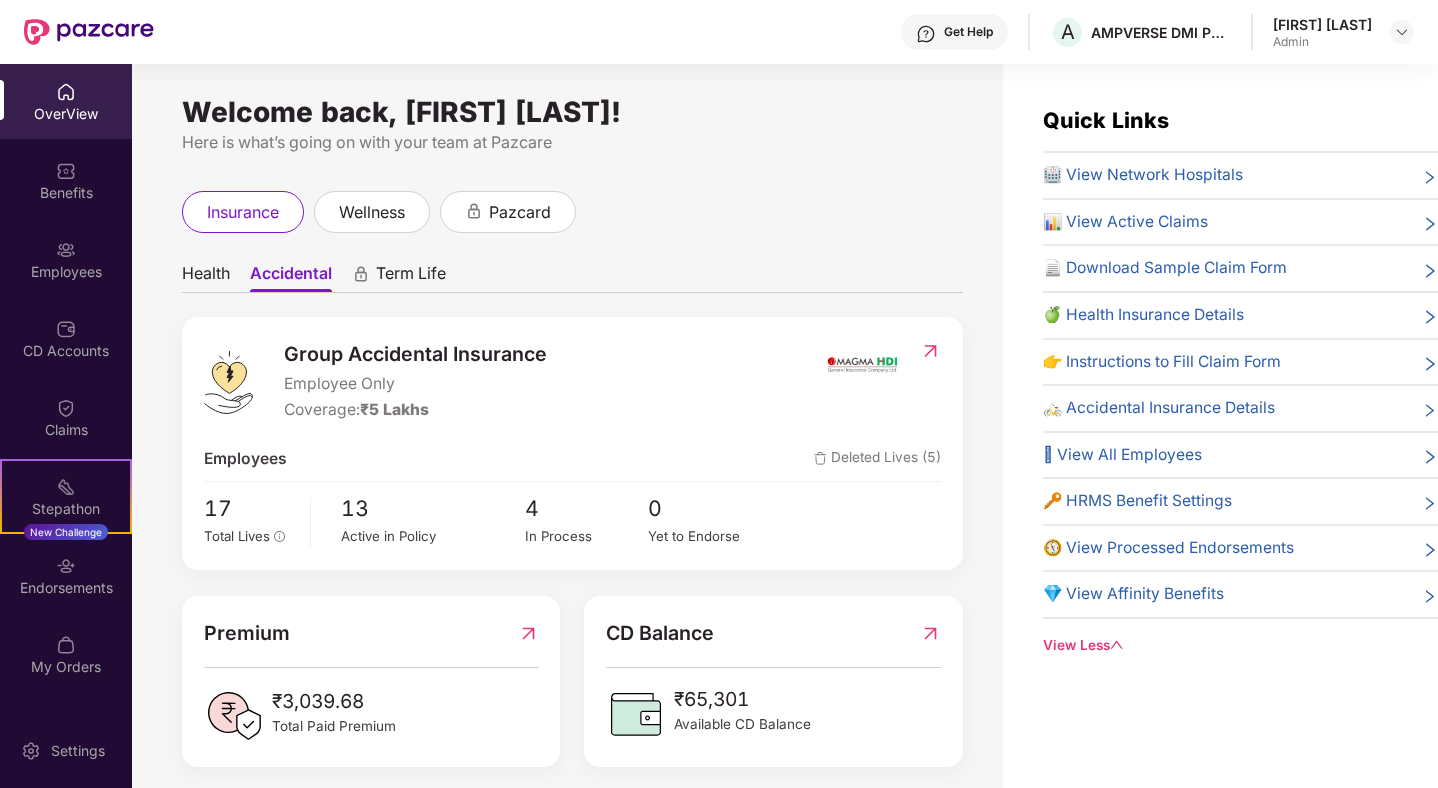 click on "🚲 Accidental Insurance Details" at bounding box center (1159, 408) 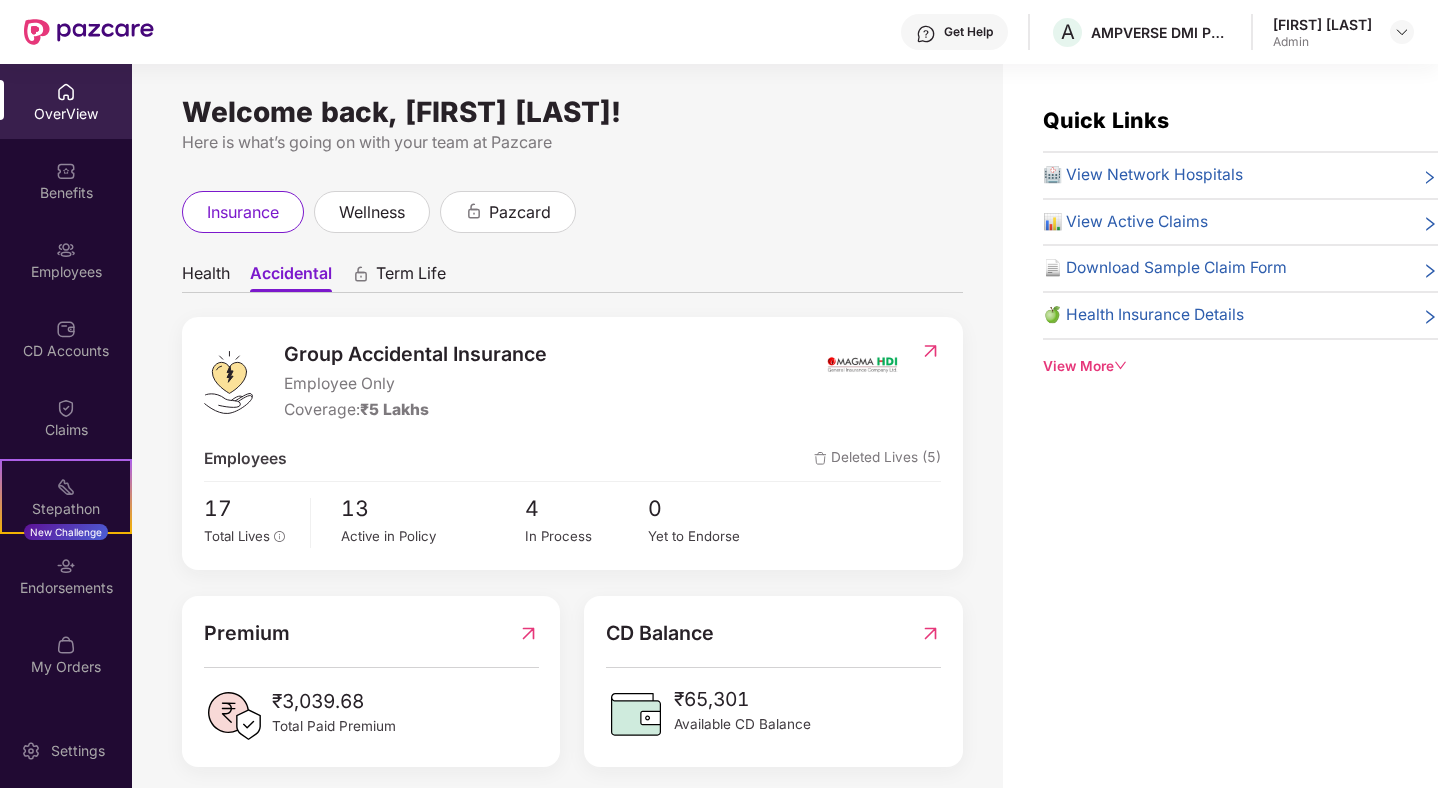 click on "View More" at bounding box center [1240, 366] 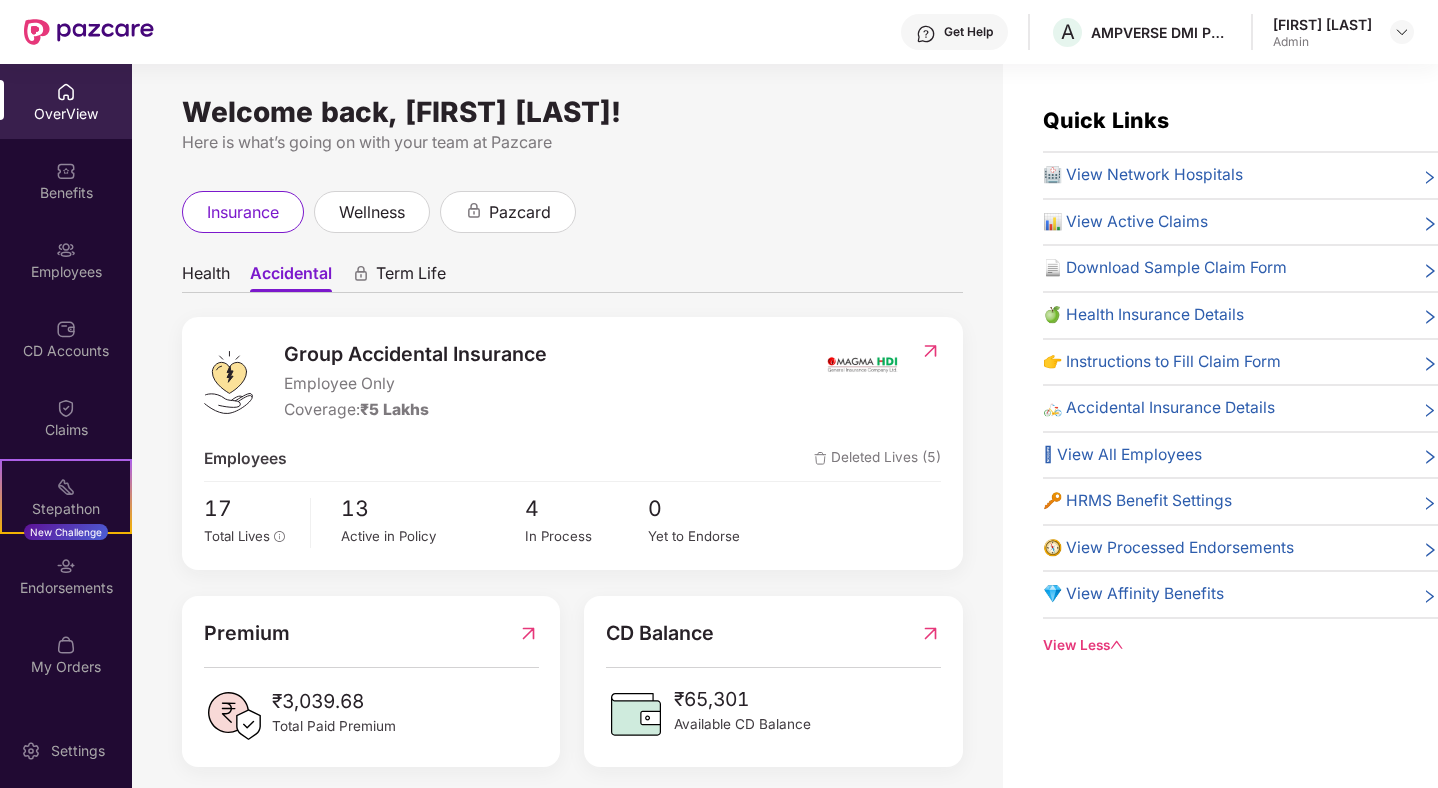 scroll, scrollTop: 15, scrollLeft: 0, axis: vertical 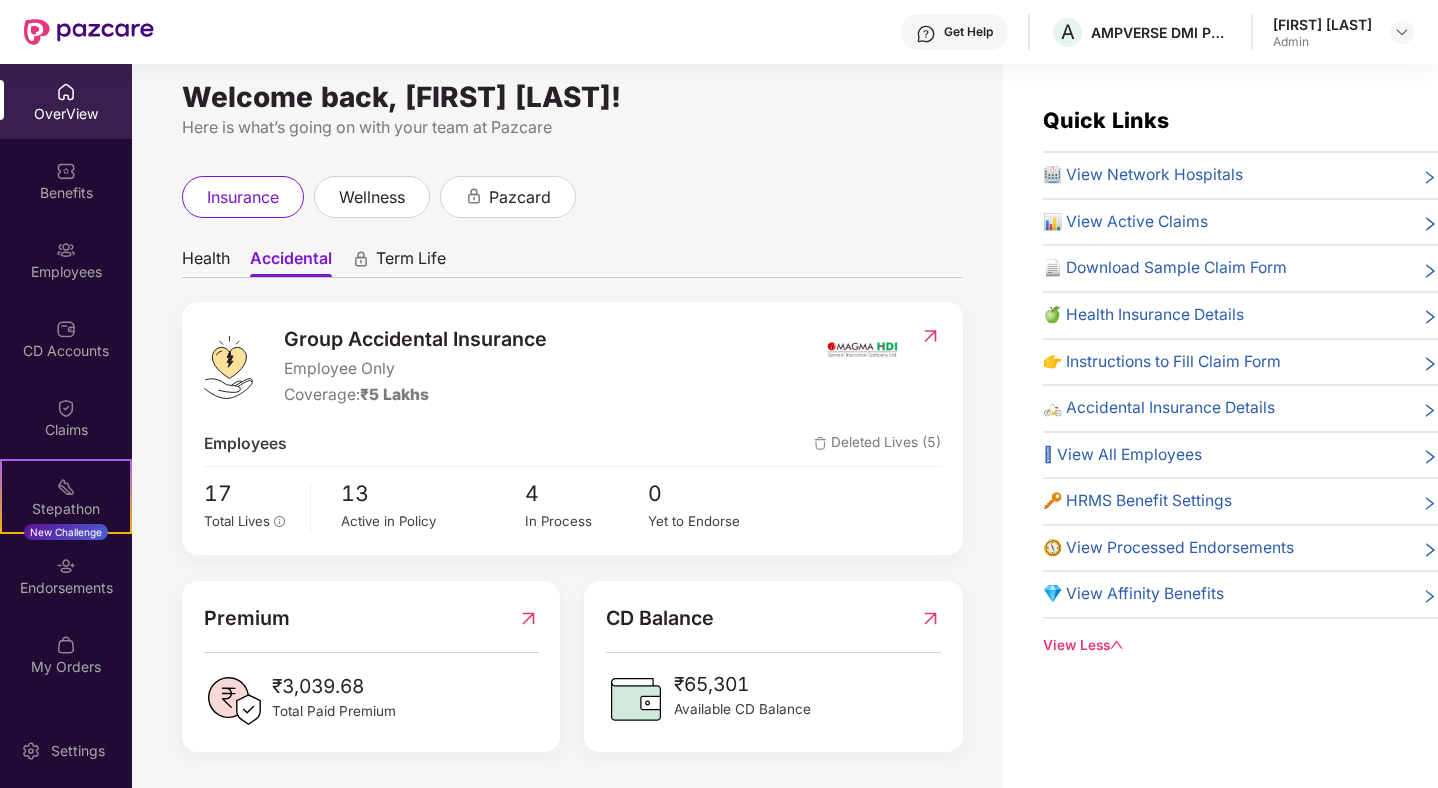 click at bounding box center [930, 336] 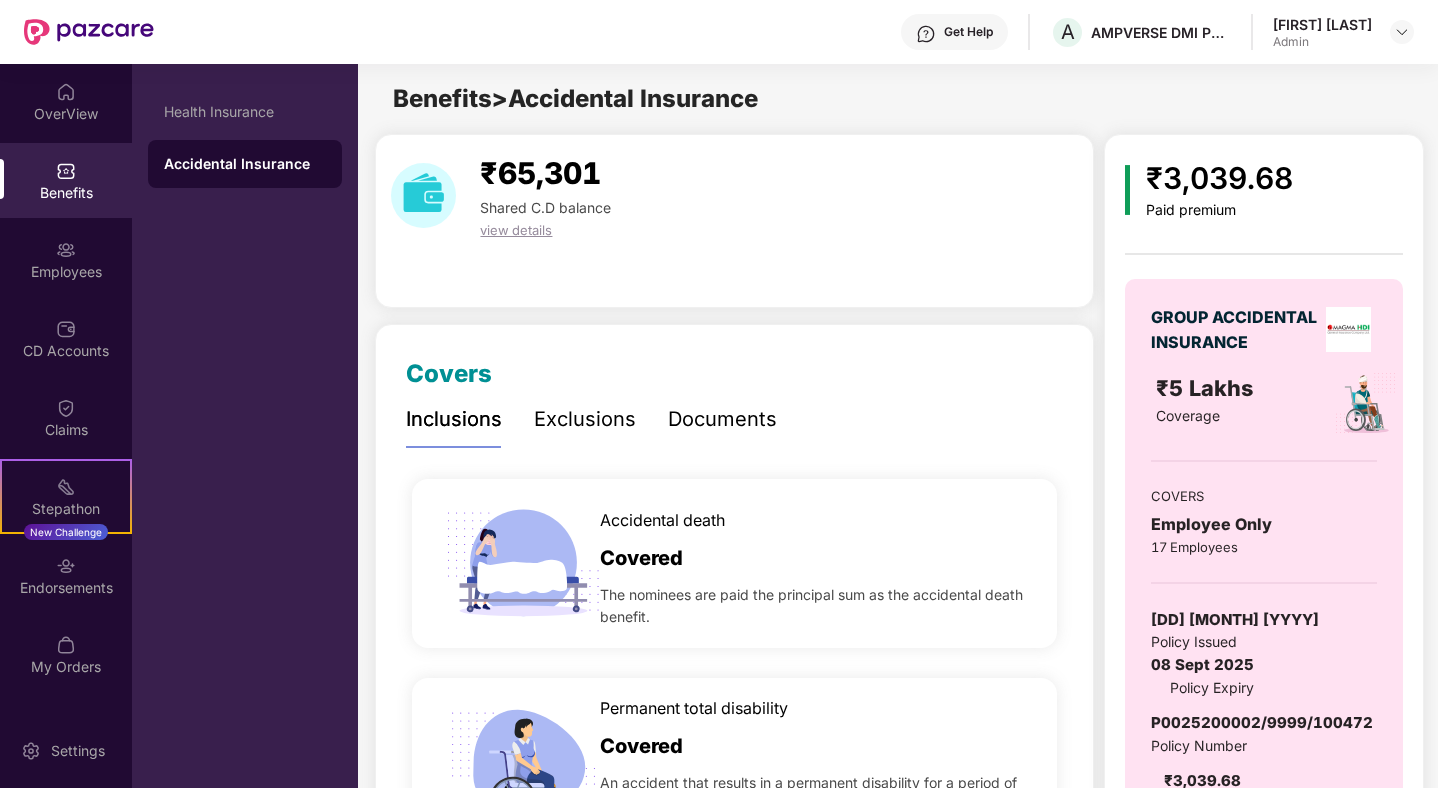 click on "view details" at bounding box center (516, 230) 